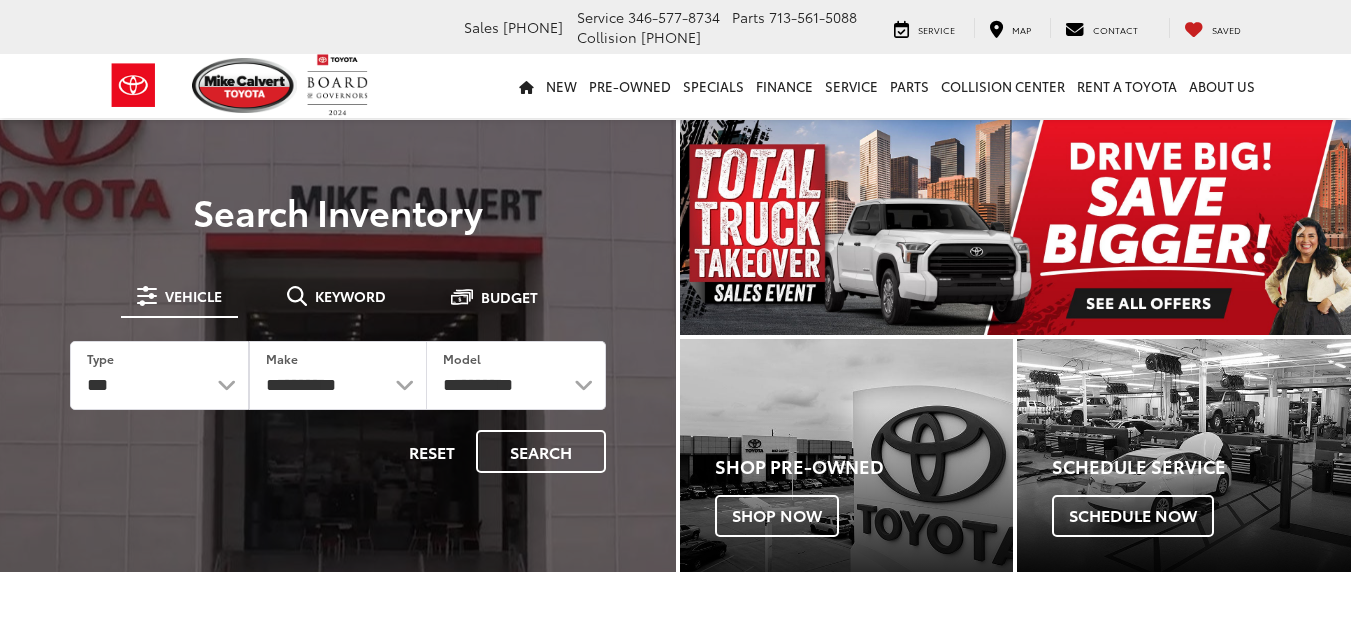click on "Pre-Owned" at bounding box center (630, 86) 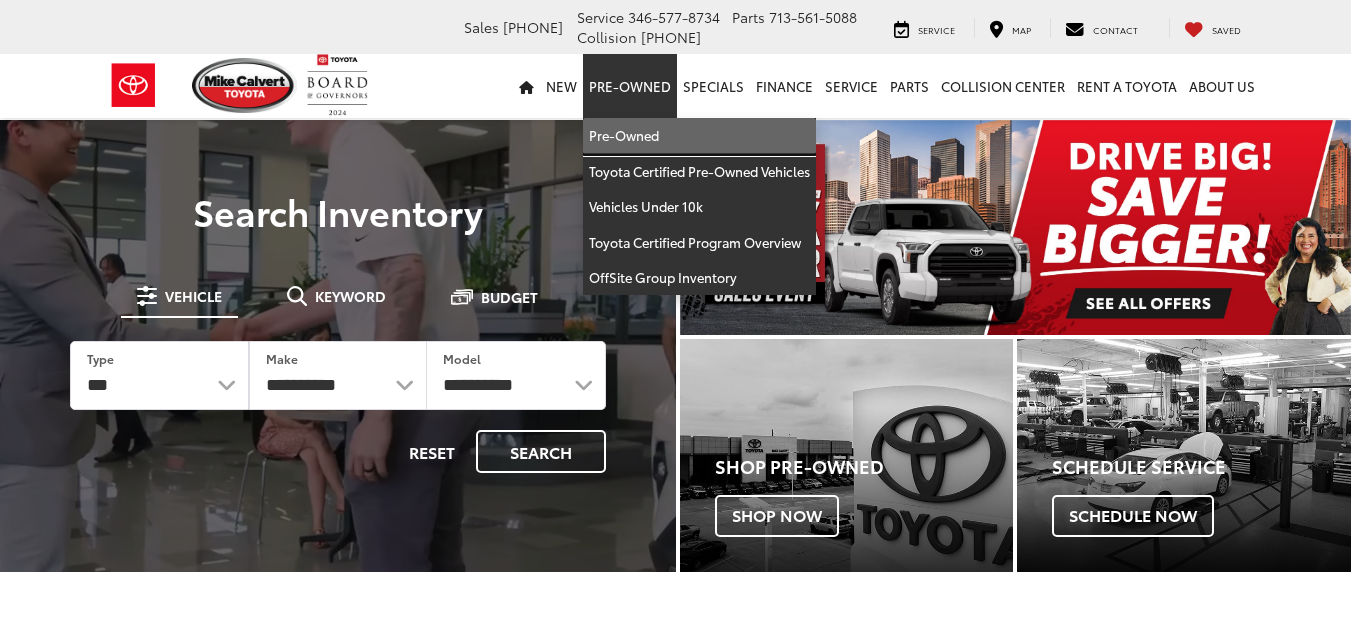 scroll, scrollTop: 0, scrollLeft: 0, axis: both 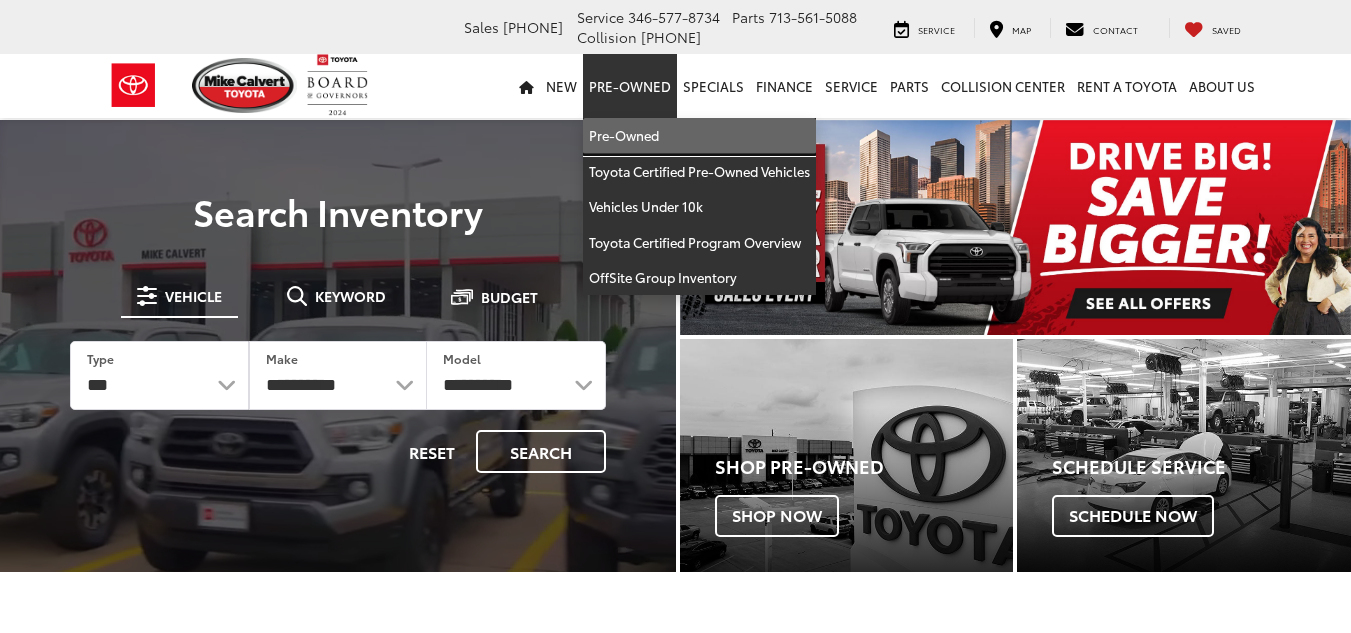 click on "Pre-Owned" at bounding box center [699, 136] 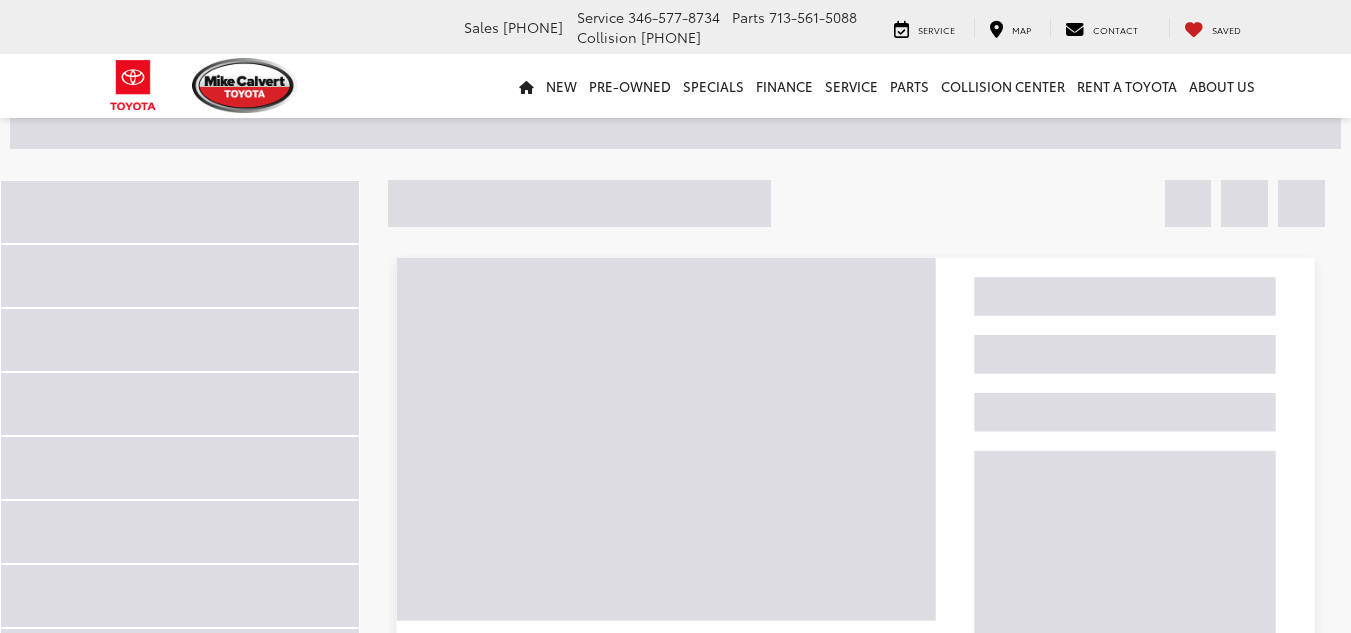 scroll, scrollTop: 181, scrollLeft: 0, axis: vertical 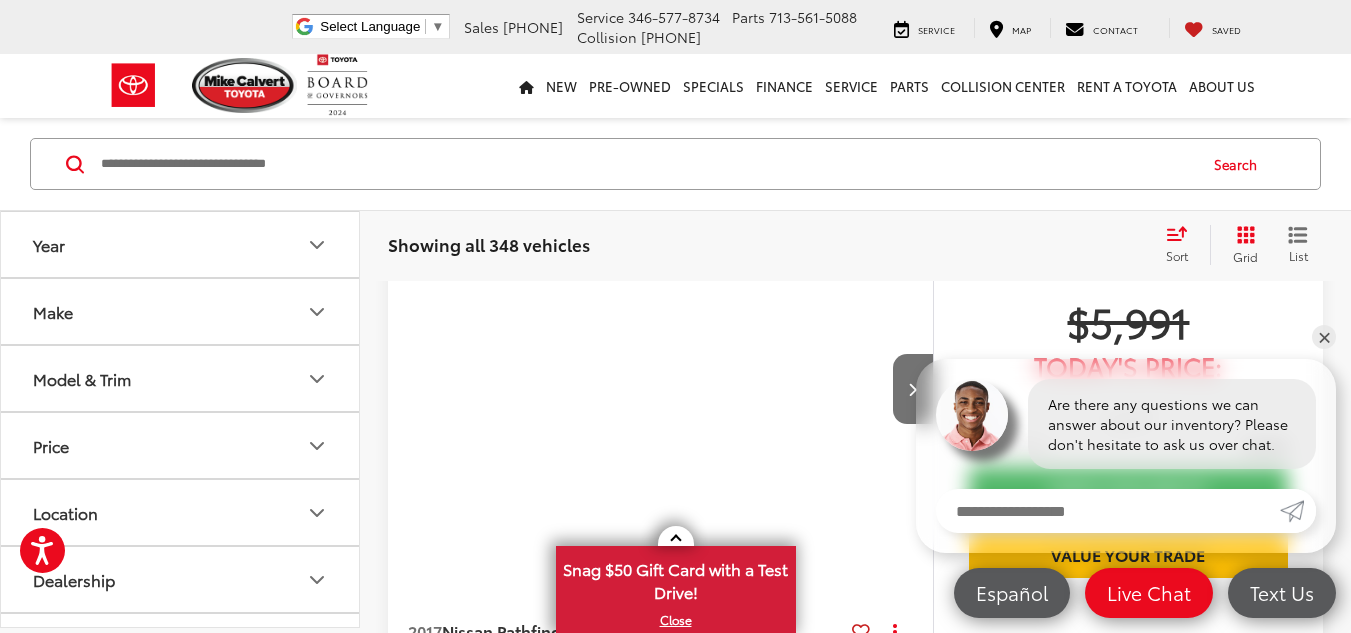 click 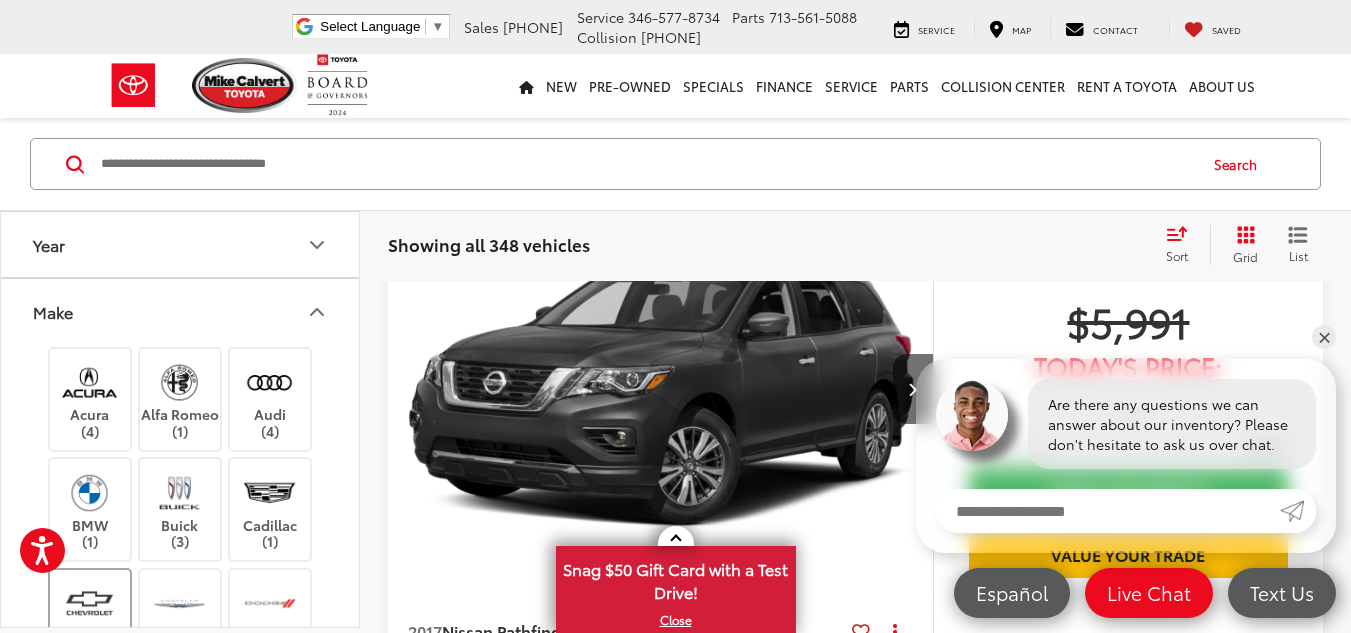 scroll, scrollTop: 271, scrollLeft: 0, axis: vertical 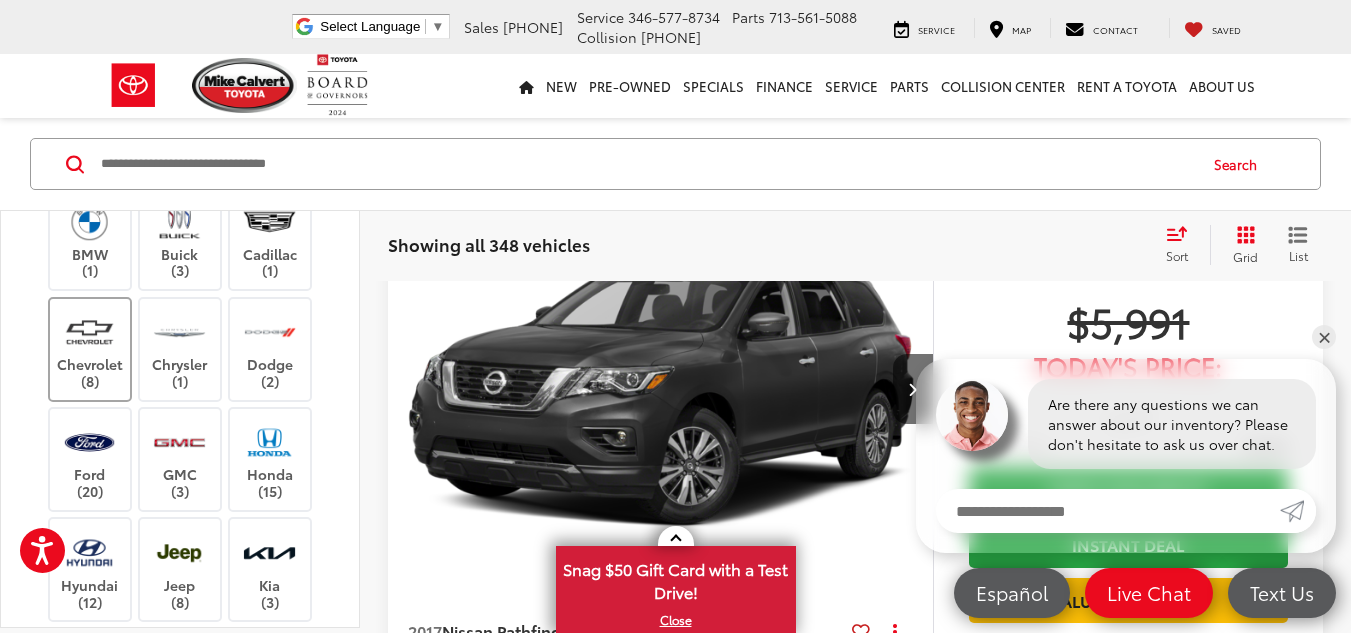 click at bounding box center (89, 331) 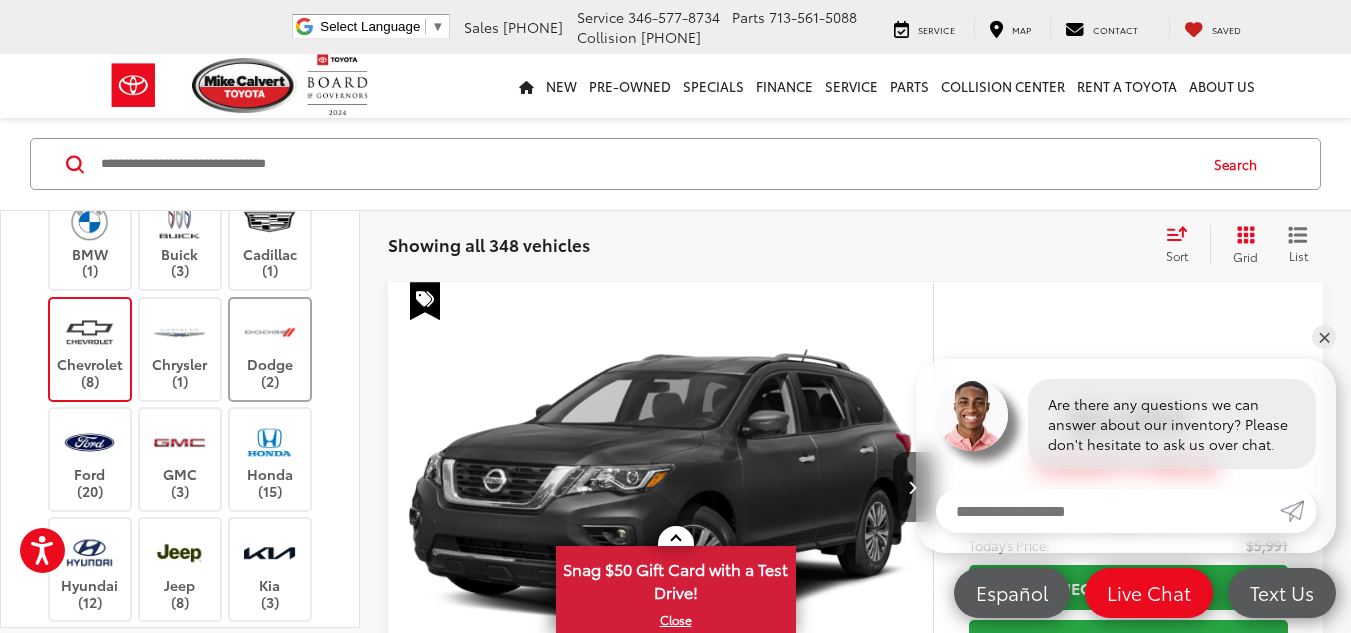 scroll, scrollTop: 129, scrollLeft: 0, axis: vertical 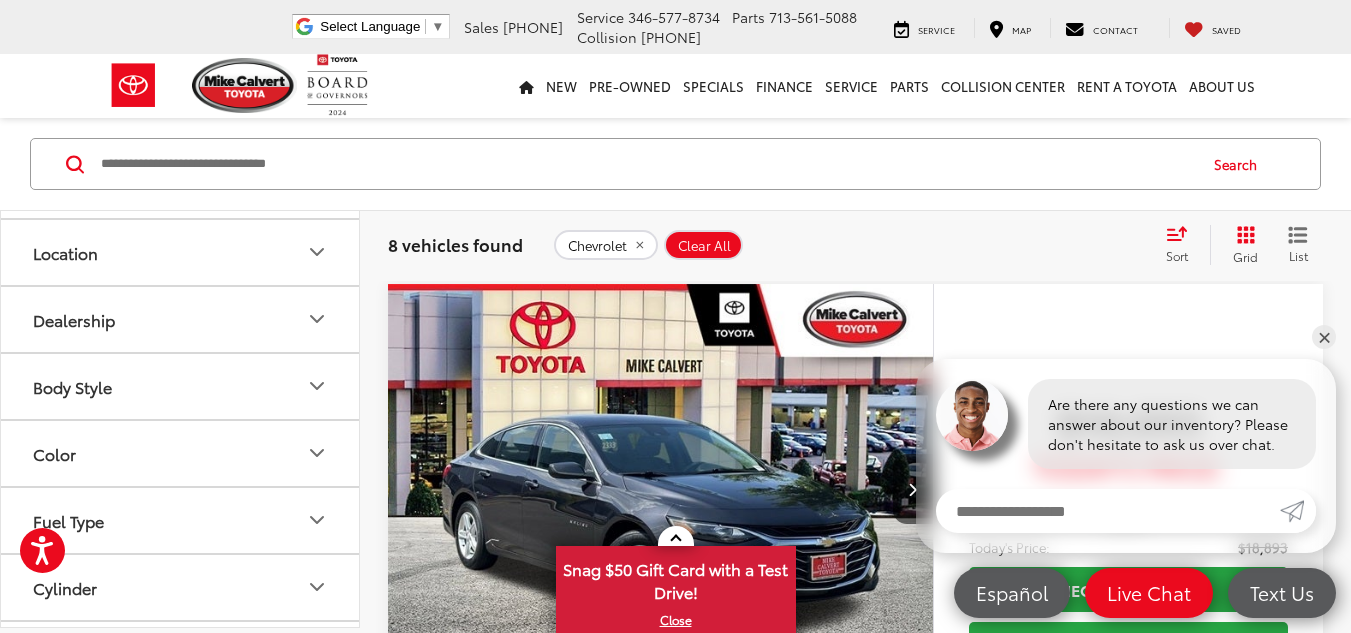 click on "Model & Trim" at bounding box center (181, 118) 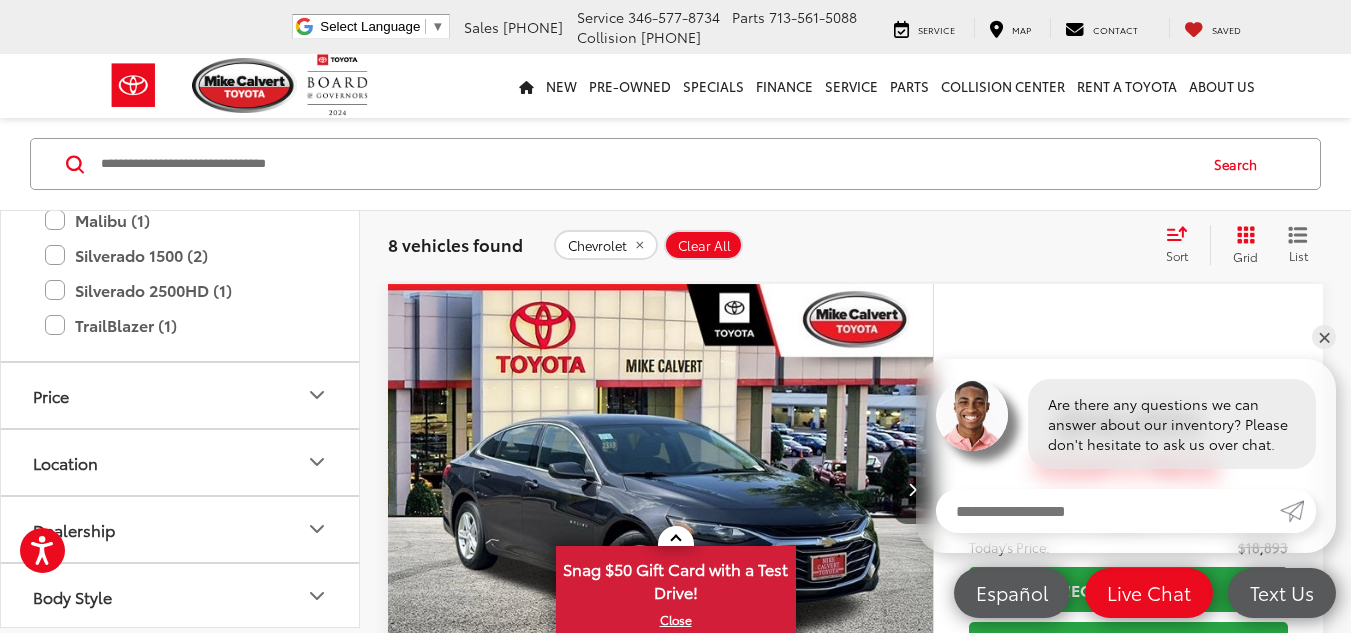 scroll, scrollTop: 326, scrollLeft: 0, axis: vertical 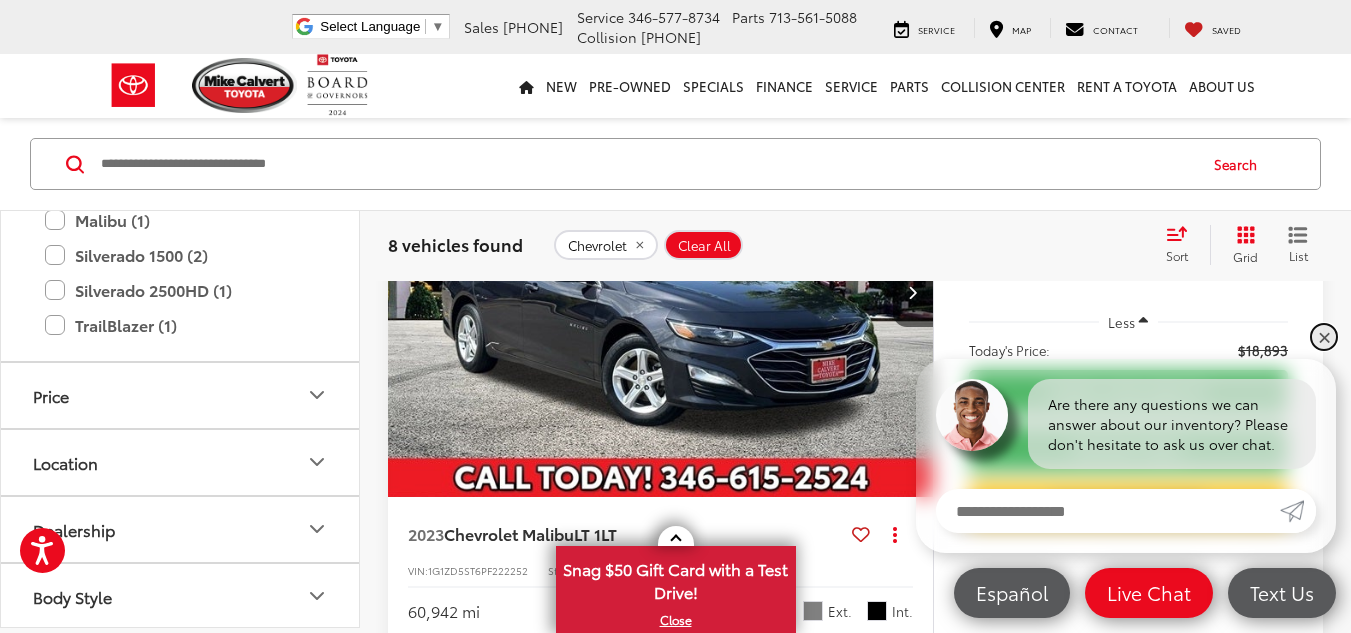 click on "✕" at bounding box center [1324, 337] 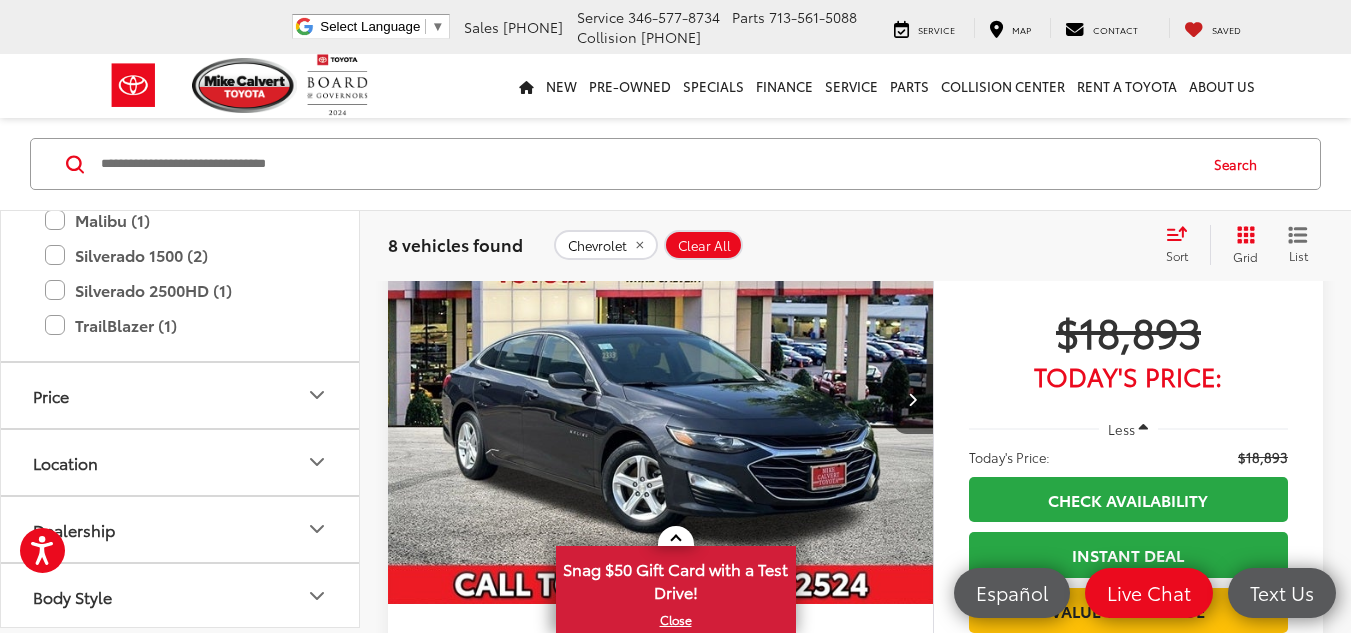 scroll, scrollTop: 218, scrollLeft: 0, axis: vertical 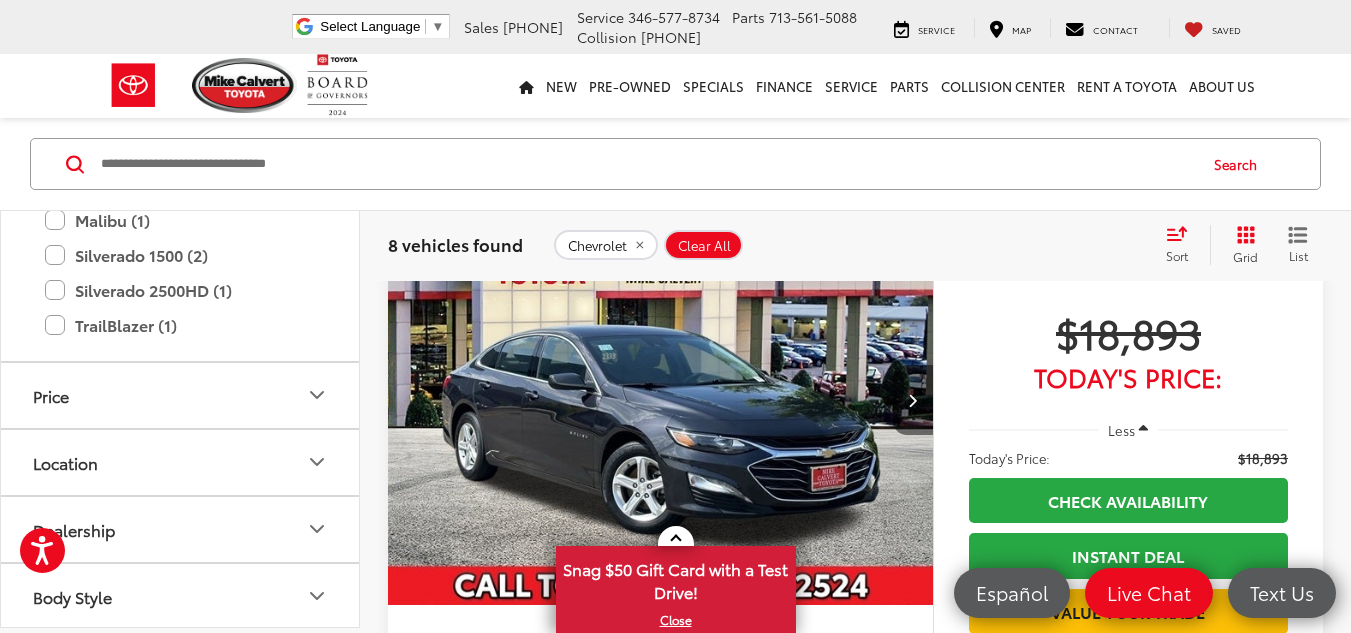 click at bounding box center [913, 400] 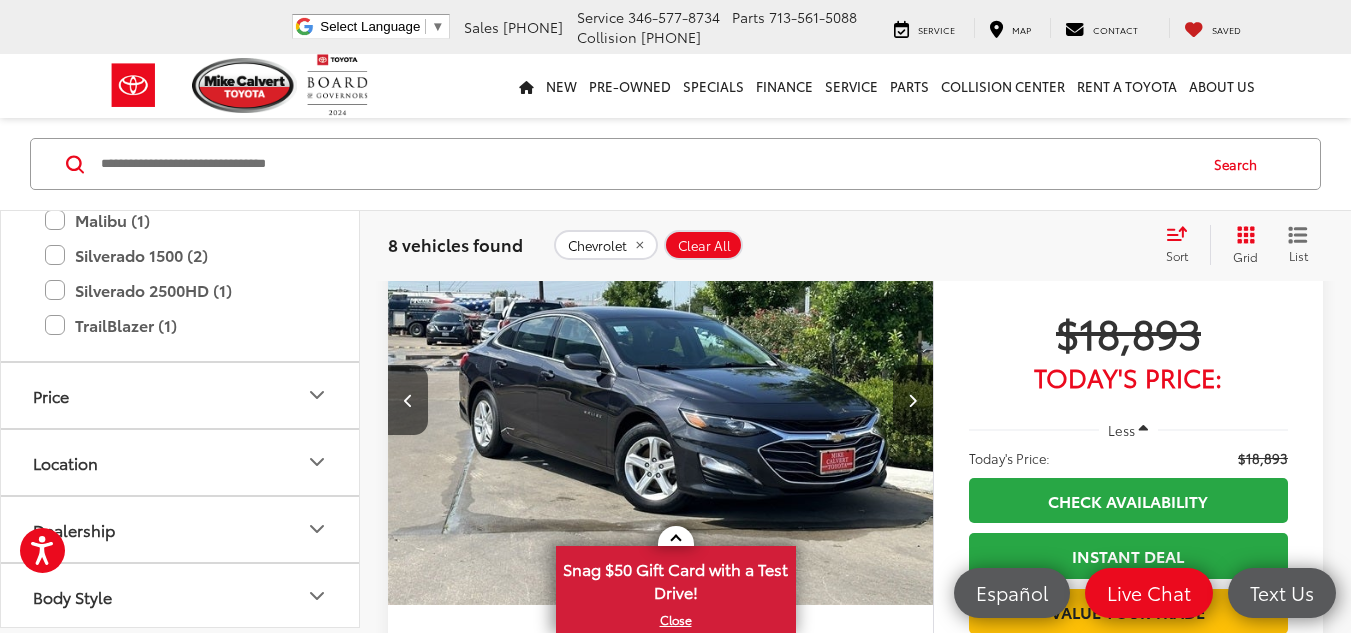 click at bounding box center [913, 400] 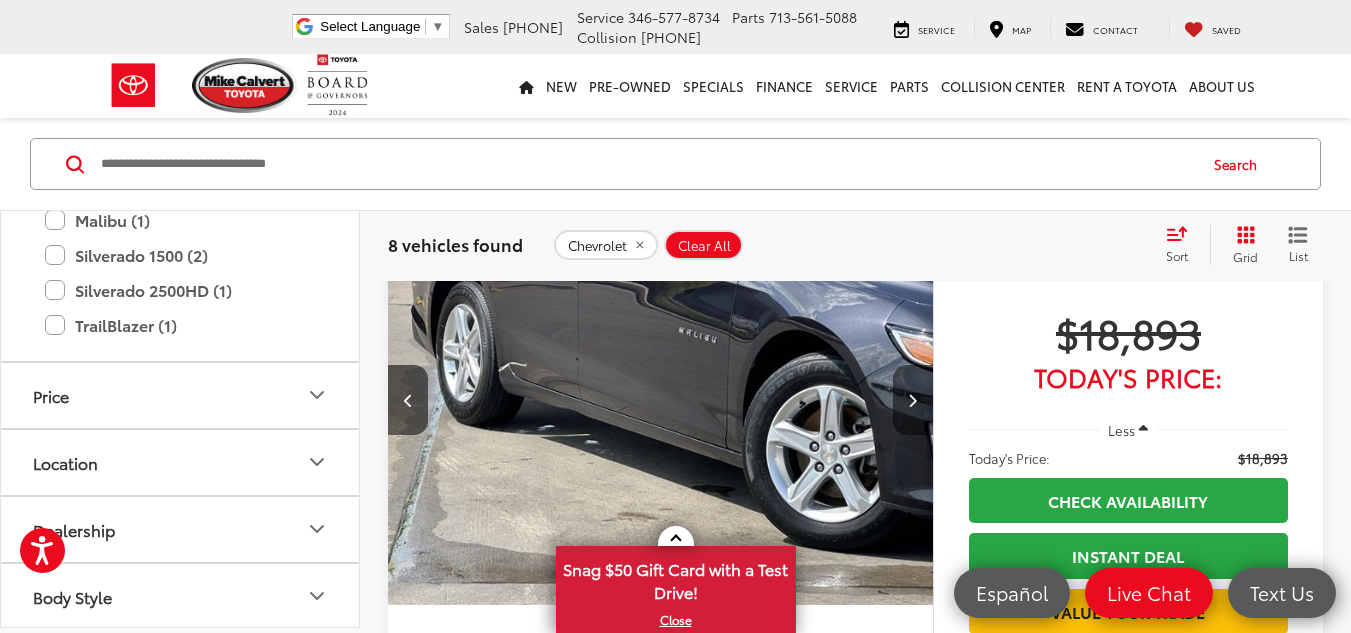 click at bounding box center [913, 400] 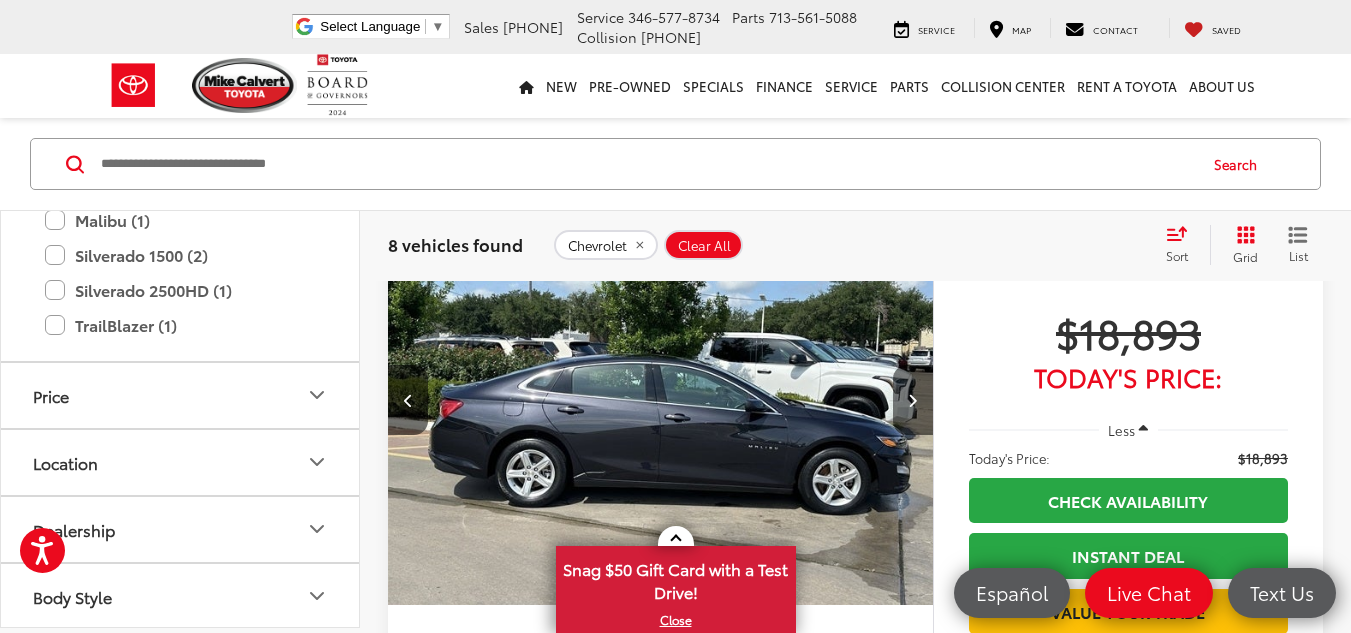 click at bounding box center (913, 400) 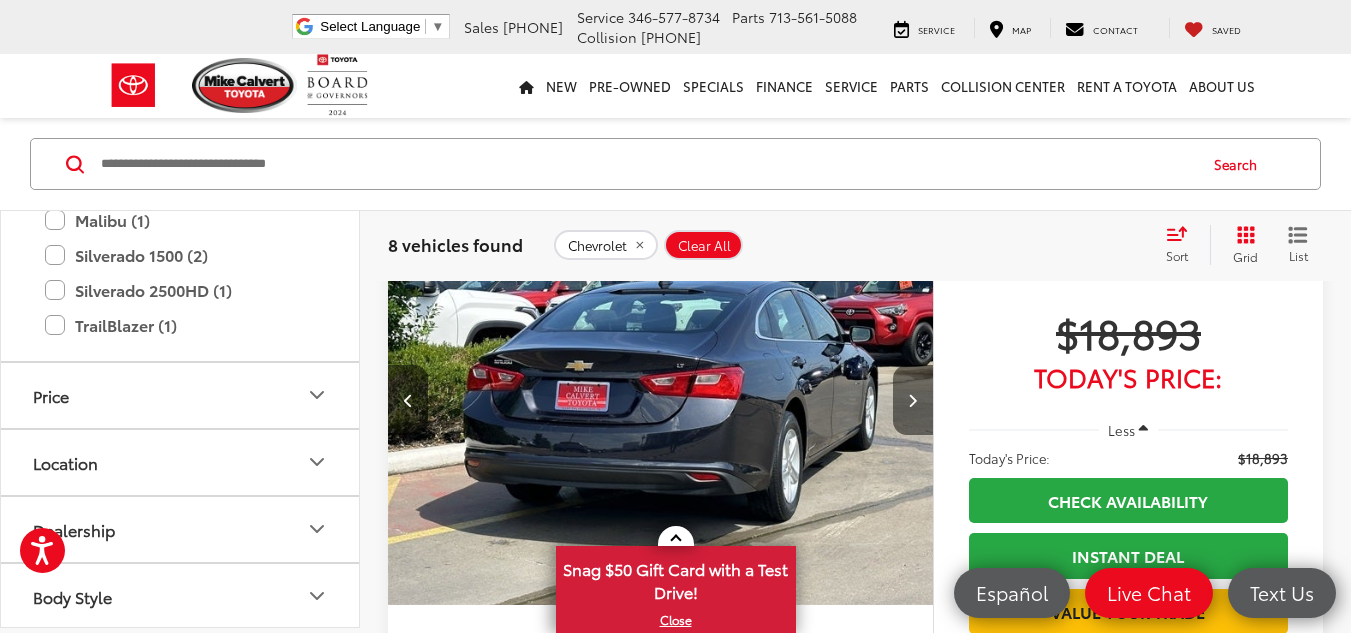 click at bounding box center [913, 400] 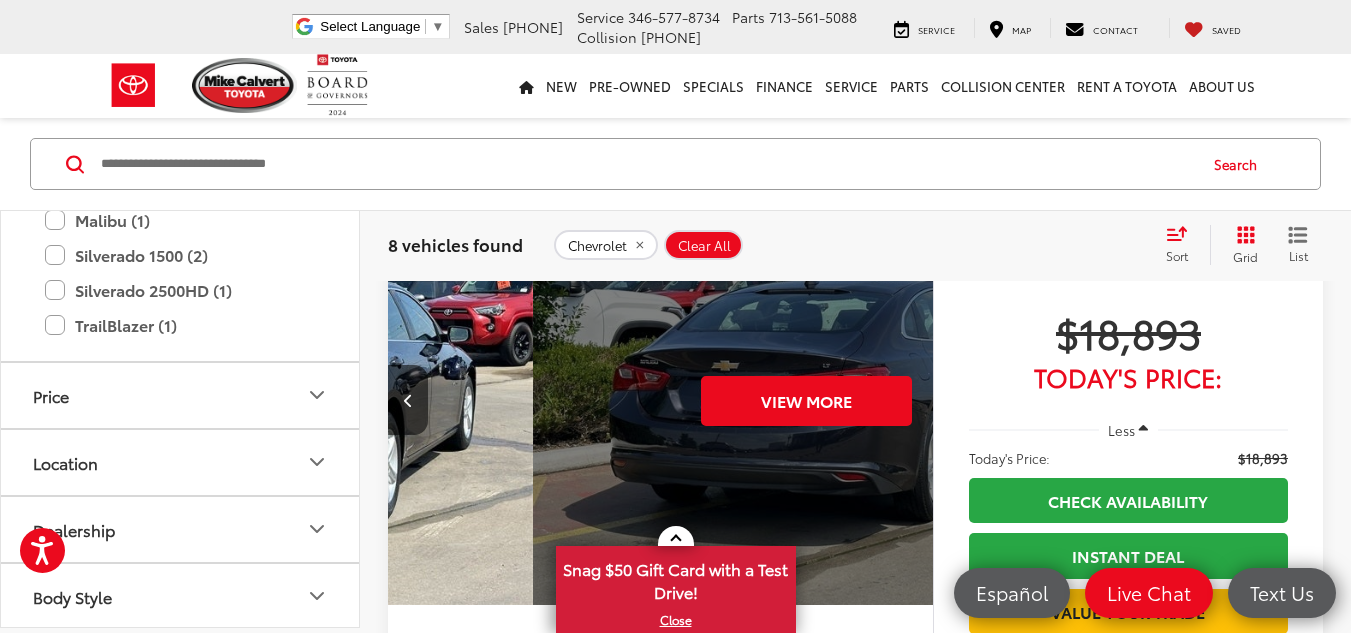 scroll, scrollTop: 0, scrollLeft: 2740, axis: horizontal 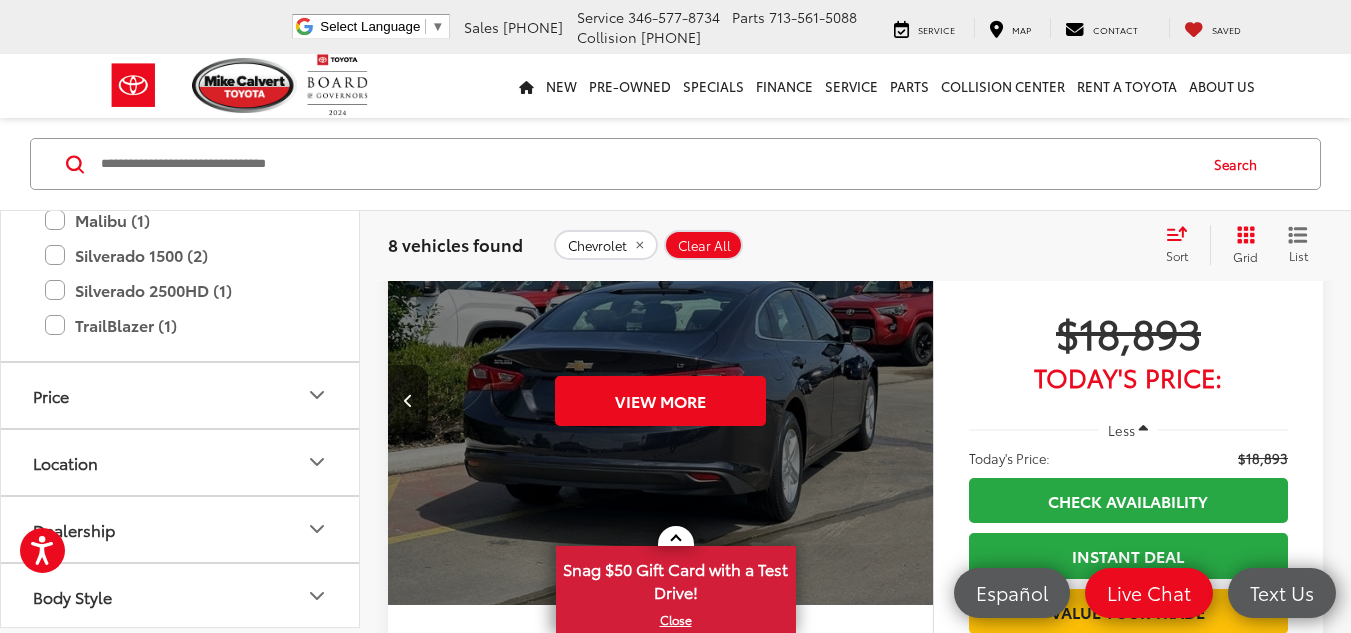click on "View More" at bounding box center [661, 400] 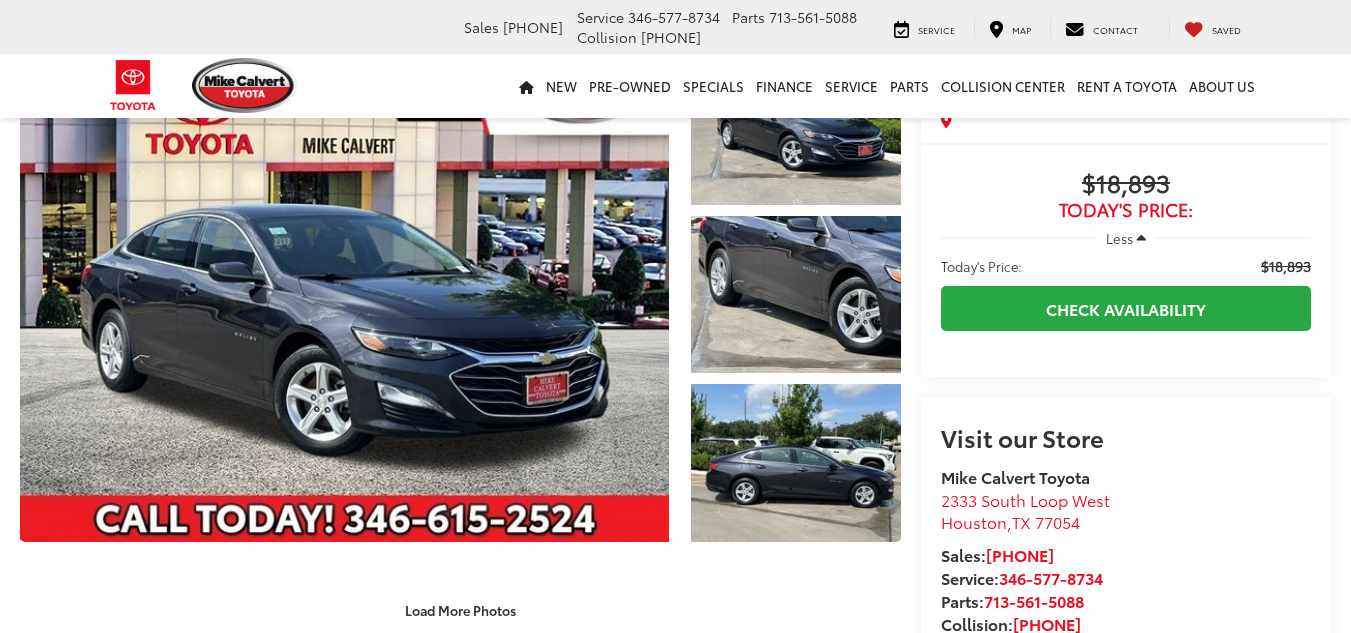 scroll, scrollTop: 142, scrollLeft: 0, axis: vertical 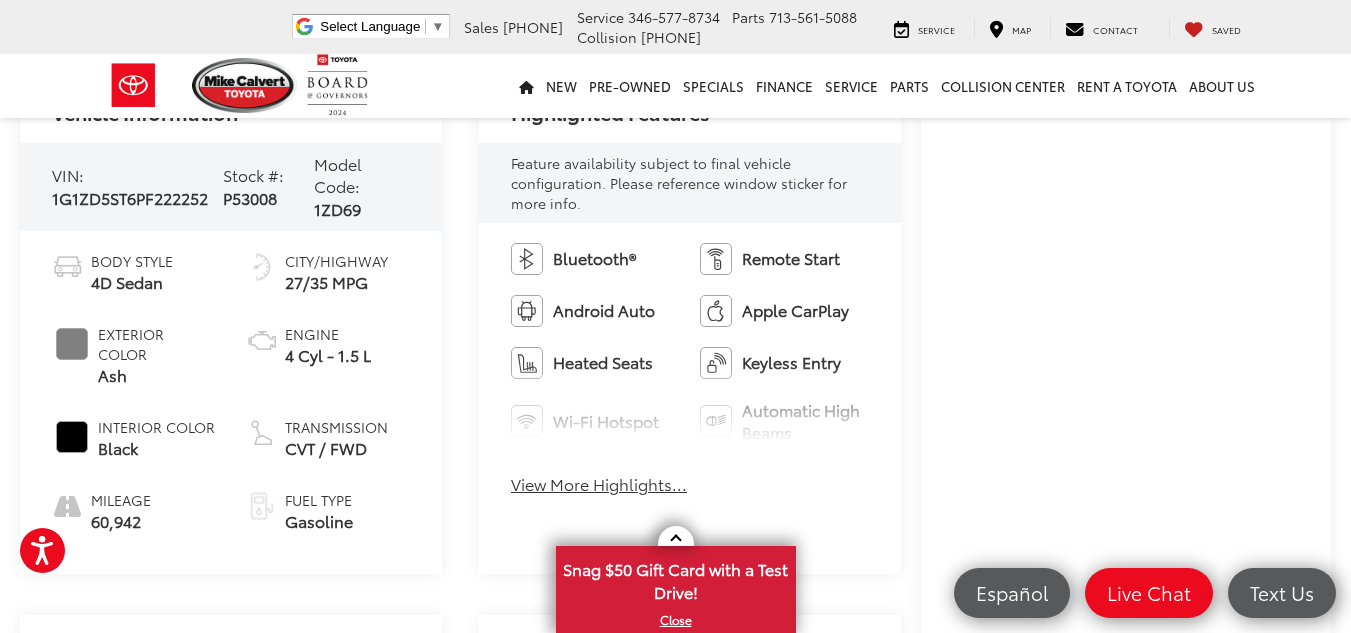 click on "View More Highlights..." at bounding box center [599, 484] 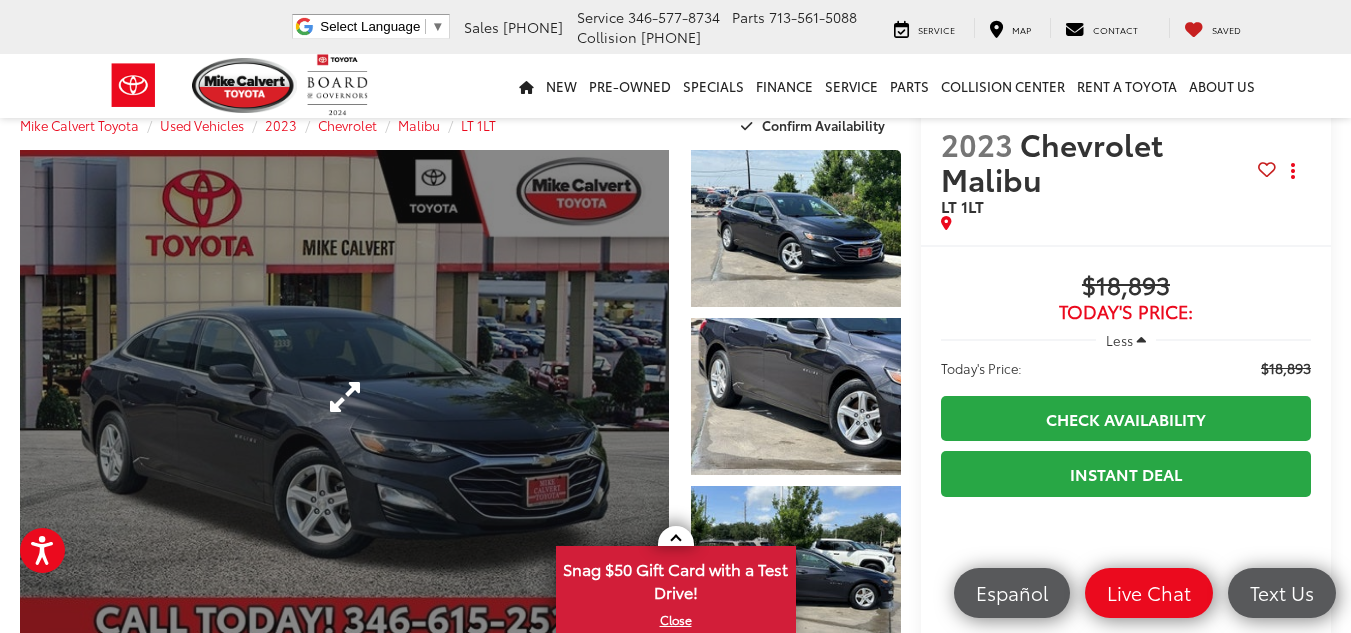 scroll, scrollTop: 29, scrollLeft: 0, axis: vertical 